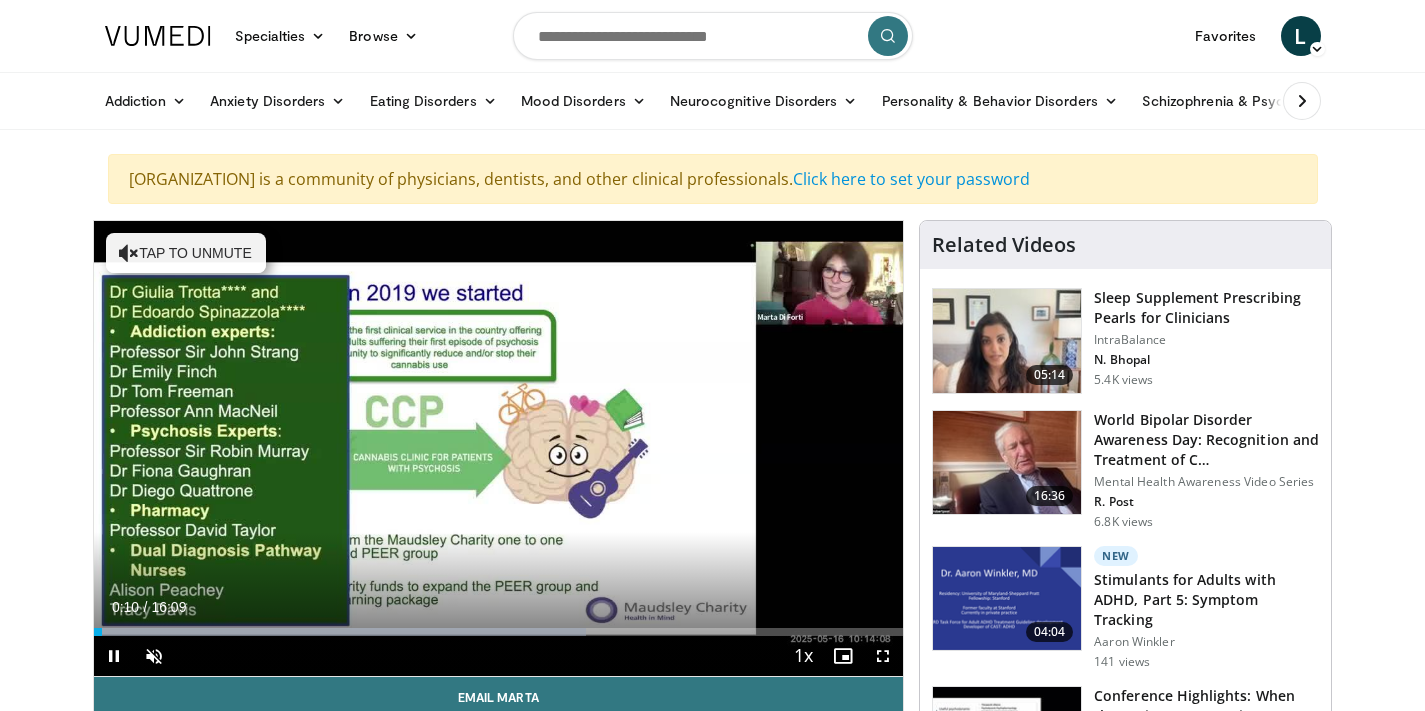 scroll, scrollTop: 0, scrollLeft: 0, axis: both 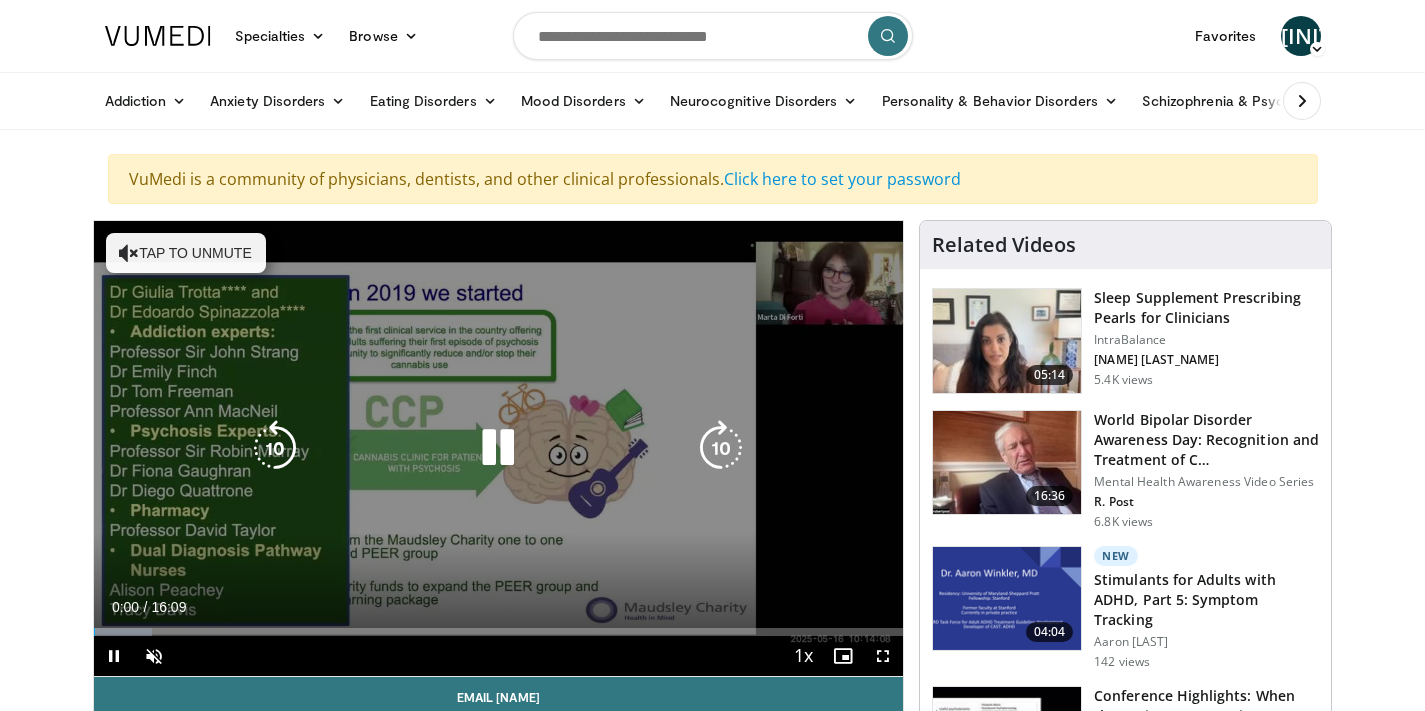 click at bounding box center [129, 253] 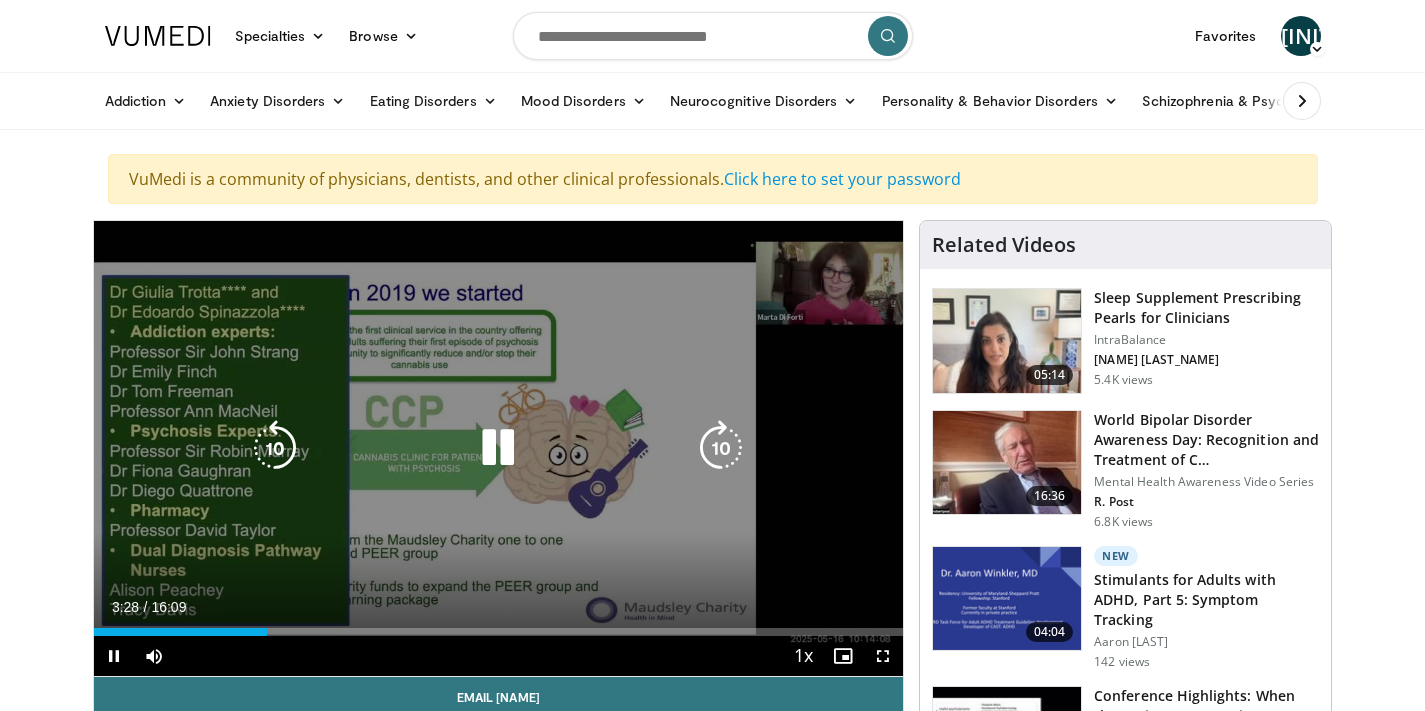 click at bounding box center (498, 448) 